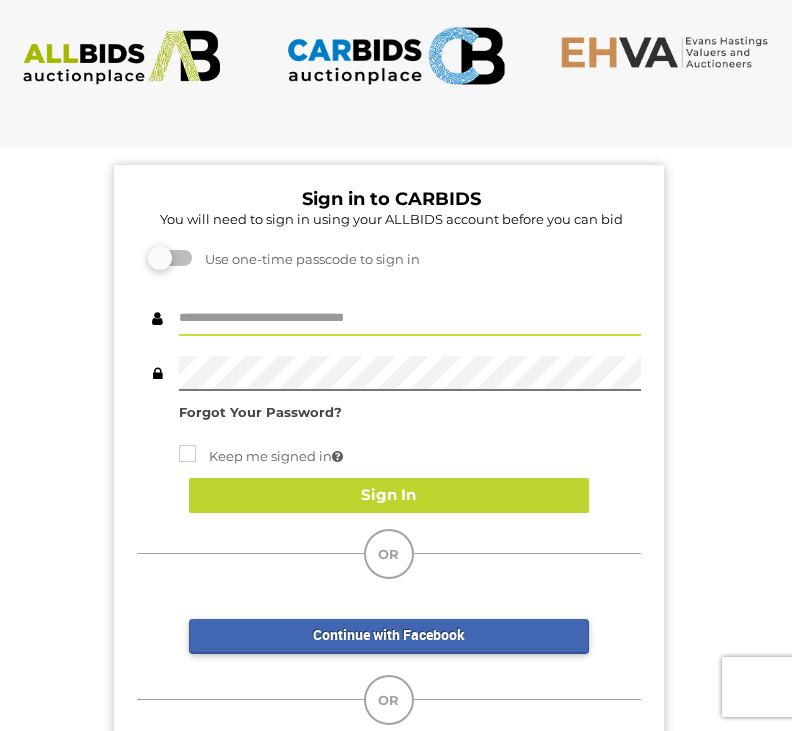 scroll, scrollTop: 0, scrollLeft: 0, axis: both 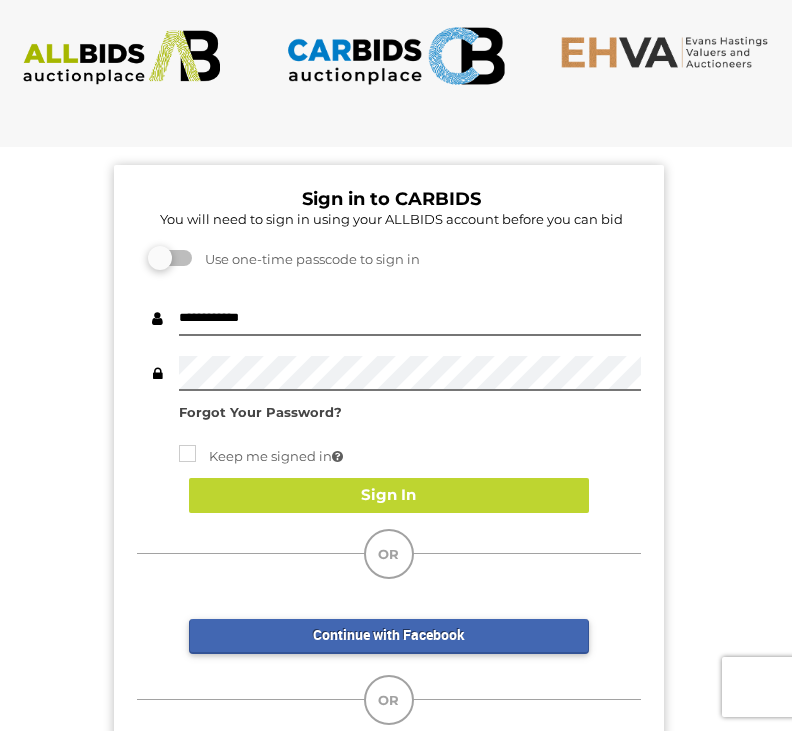 click on "Sign In" at bounding box center (389, 495) 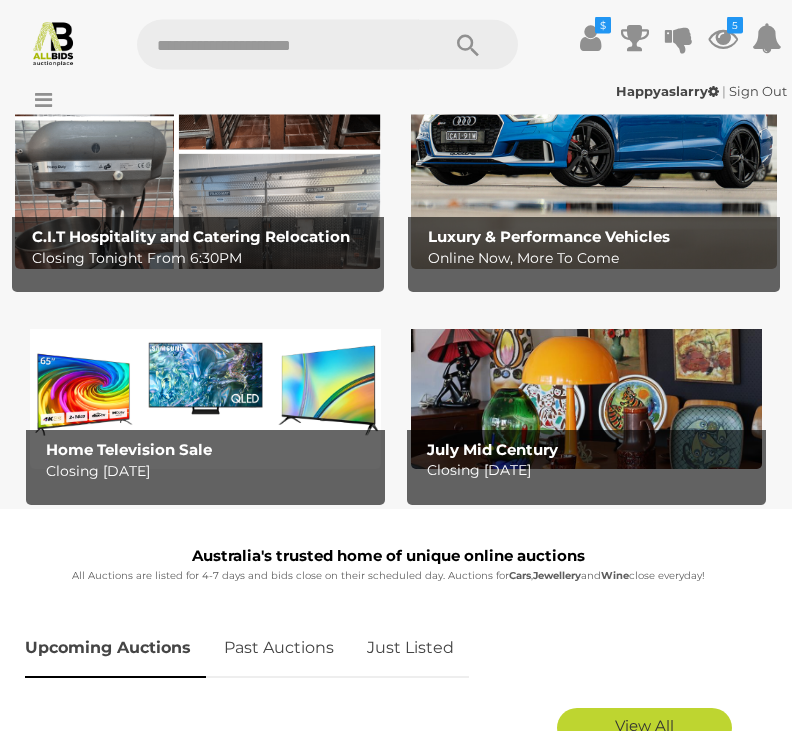 scroll, scrollTop: 220, scrollLeft: 0, axis: vertical 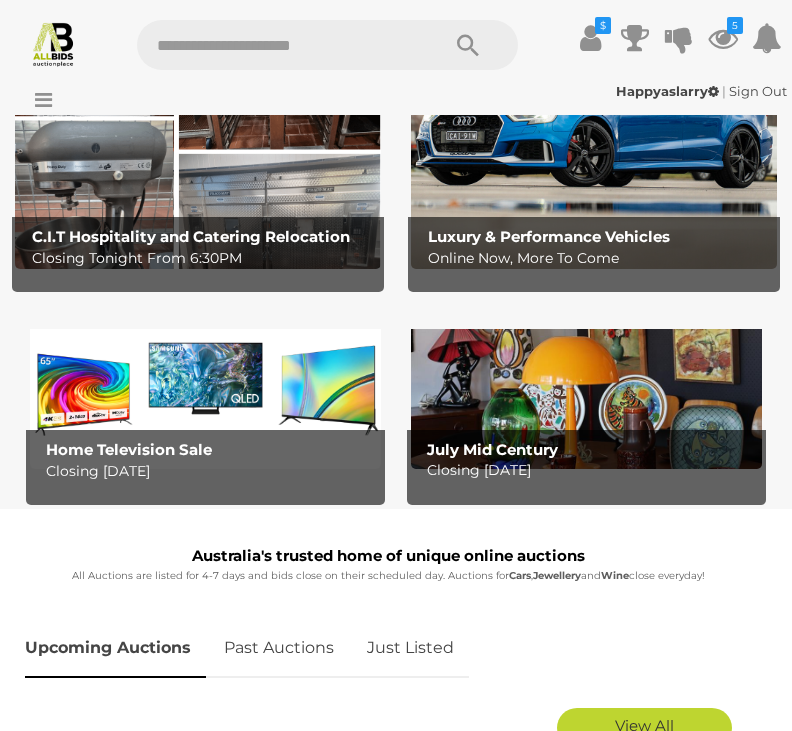 click on "Closing Monday 14th July" at bounding box center (210, 471) 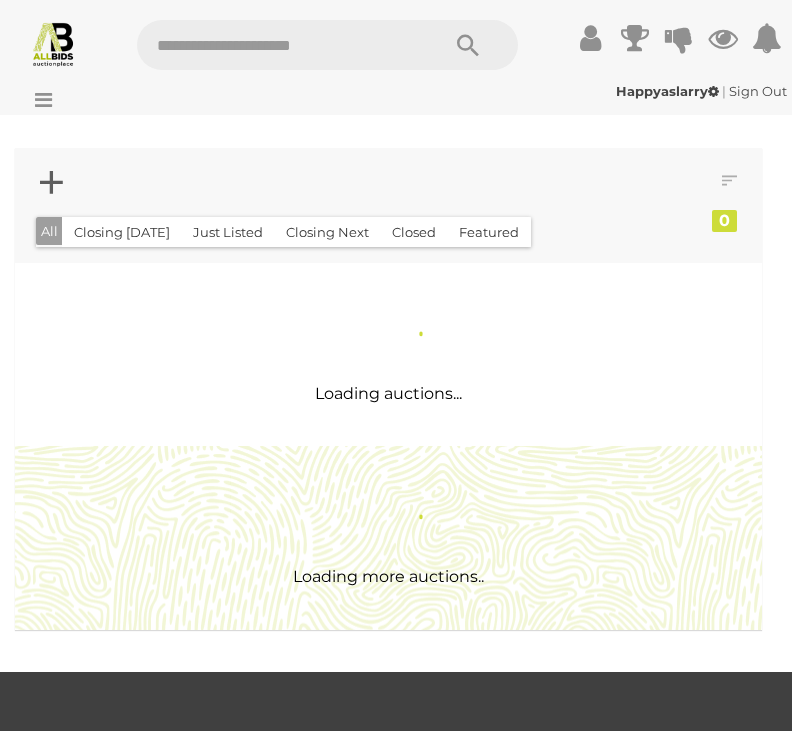 scroll, scrollTop: 0, scrollLeft: 0, axis: both 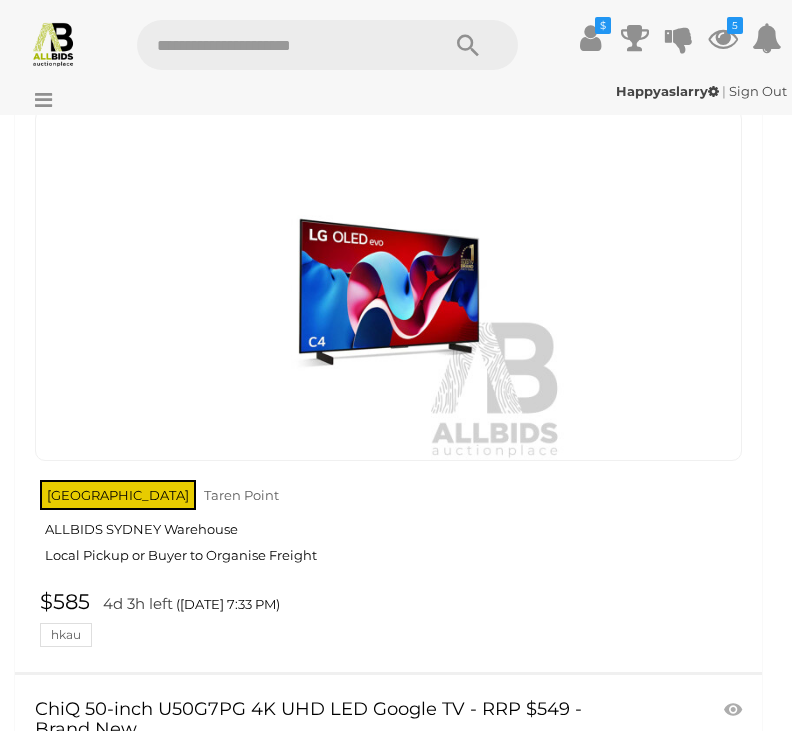 click at bounding box center (389, 285) 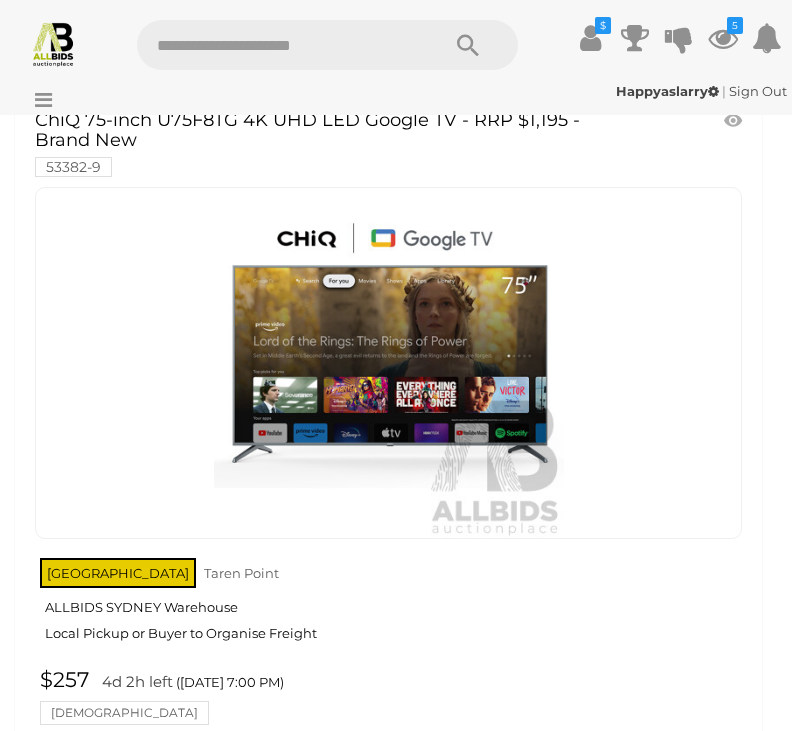 scroll, scrollTop: 0, scrollLeft: 0, axis: both 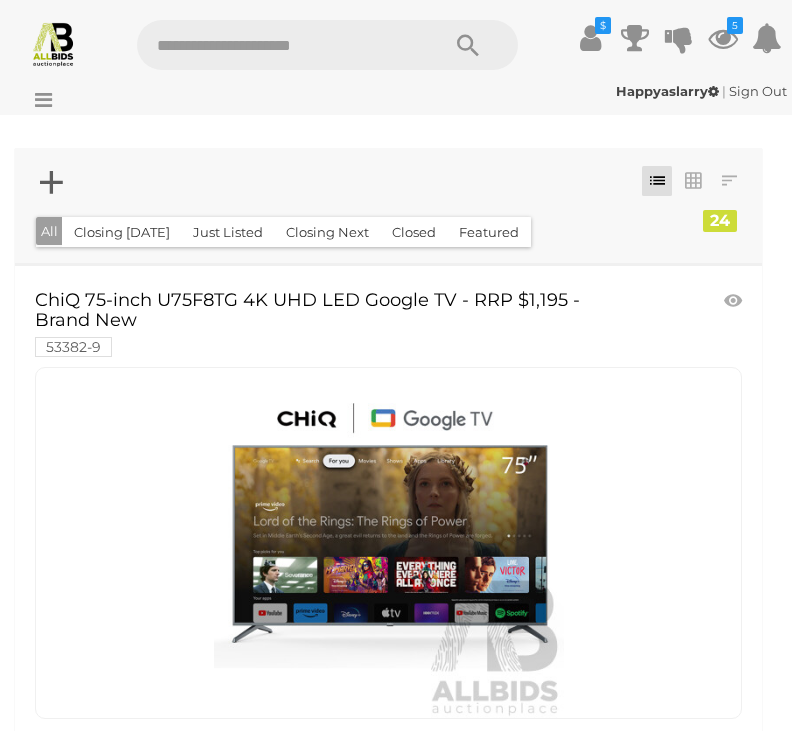 click on "Happyaslarry
|
Sign Out
Happyaslarry
|
Sign Out" at bounding box center [396, 91] 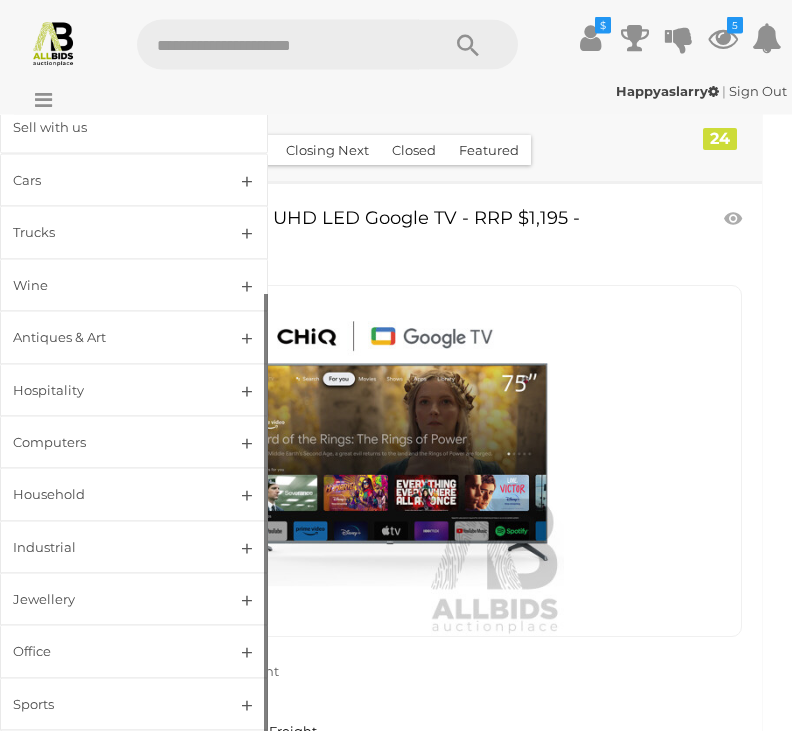 scroll, scrollTop: 81, scrollLeft: 0, axis: vertical 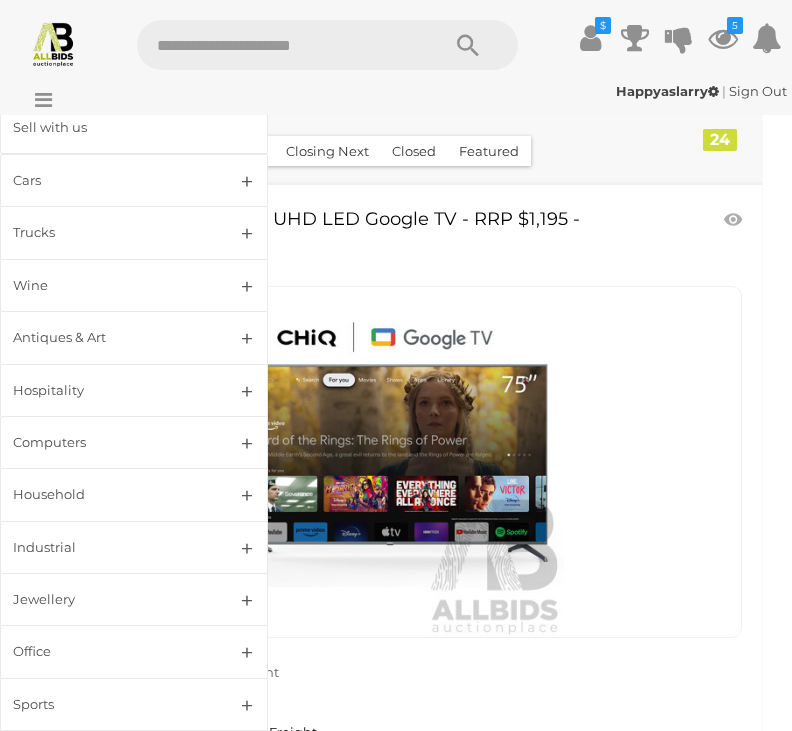 click on "Household" at bounding box center [110, 494] 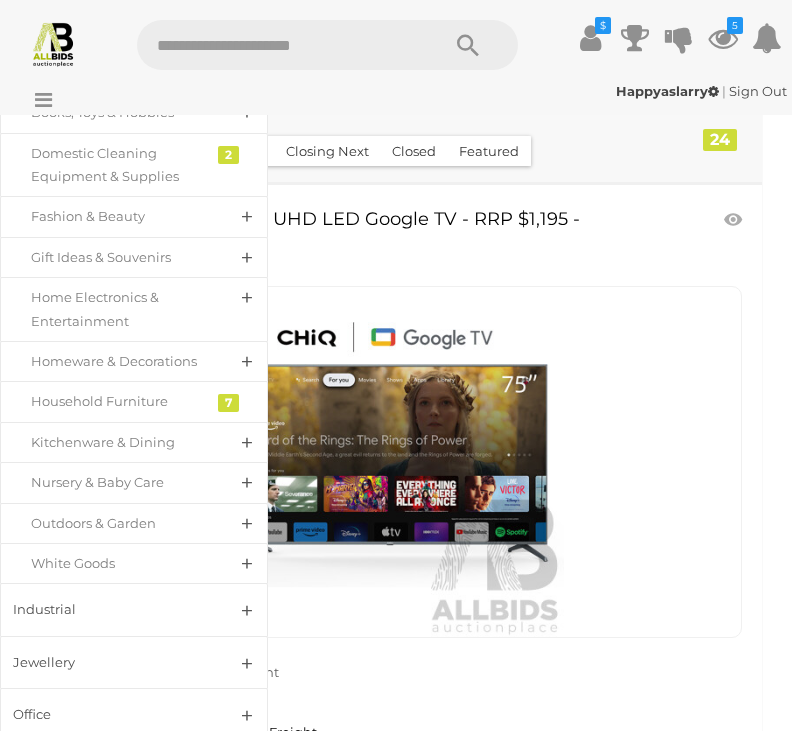 click on "Home Electronics & Entertainment" at bounding box center (119, 309) 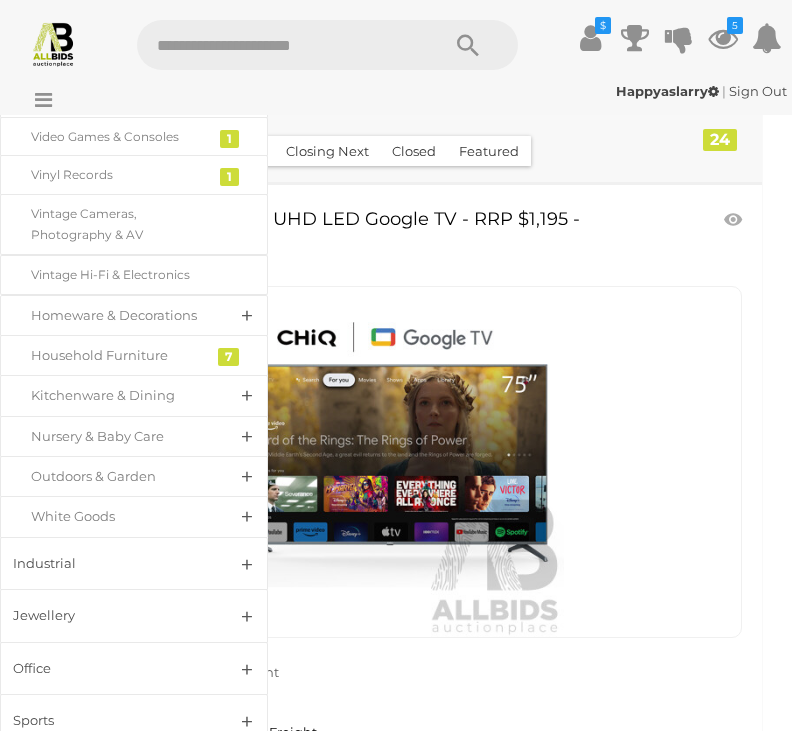 click on "Jewellery" at bounding box center [134, 615] 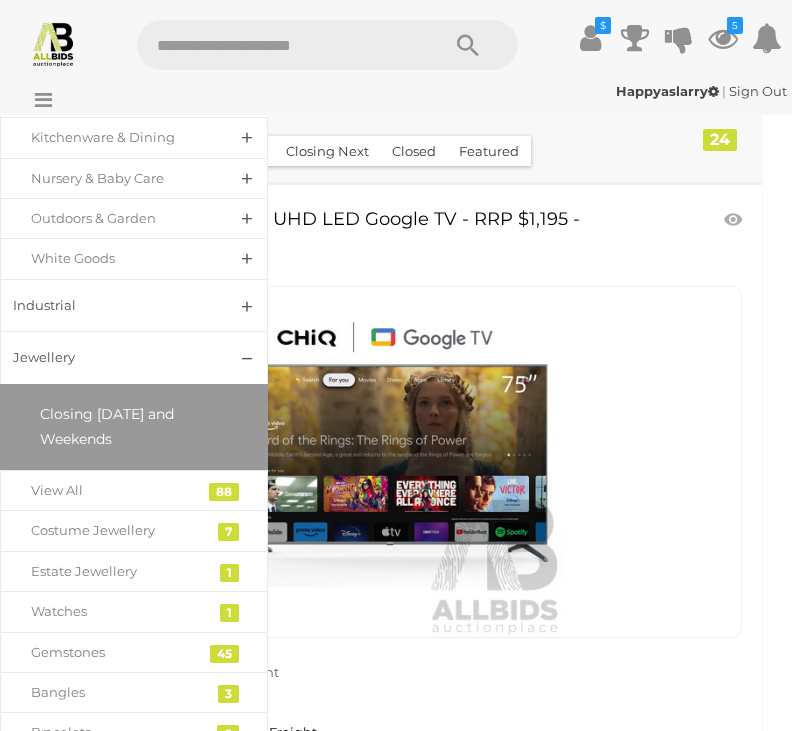 click on "View All" at bounding box center [119, 490] 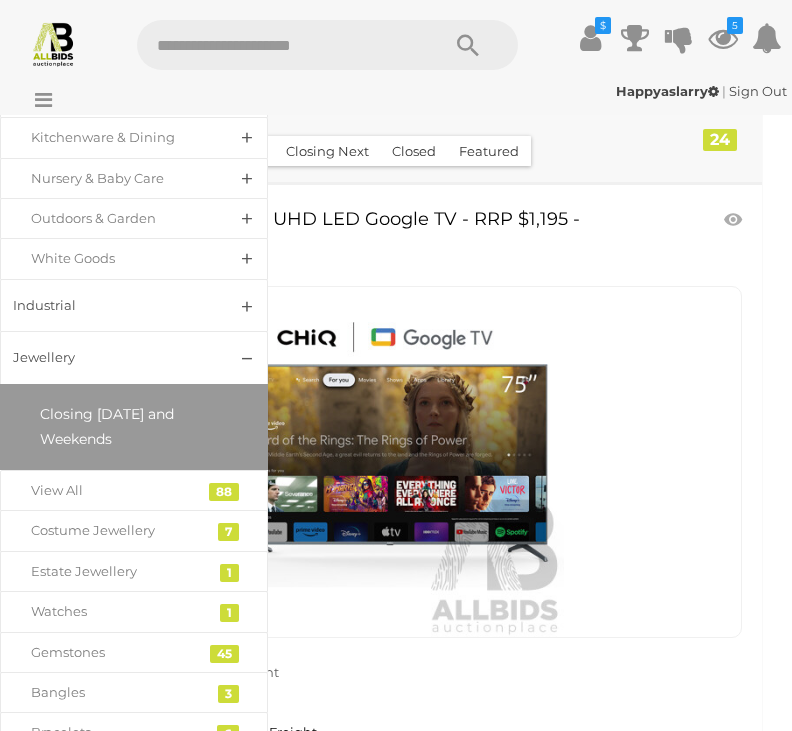 scroll, scrollTop: 145, scrollLeft: 0, axis: vertical 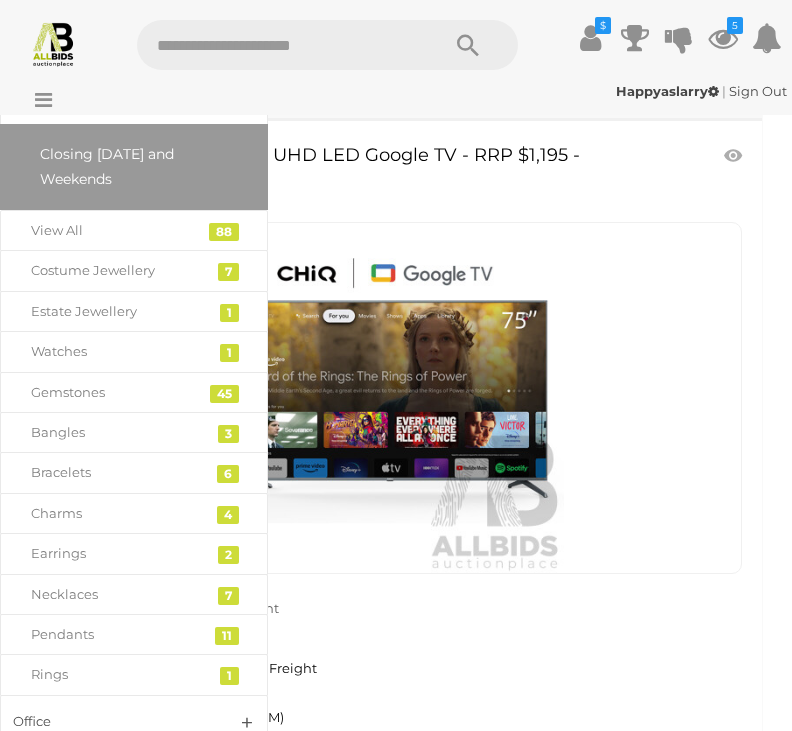 click on "Estate Jewellery" at bounding box center (119, 311) 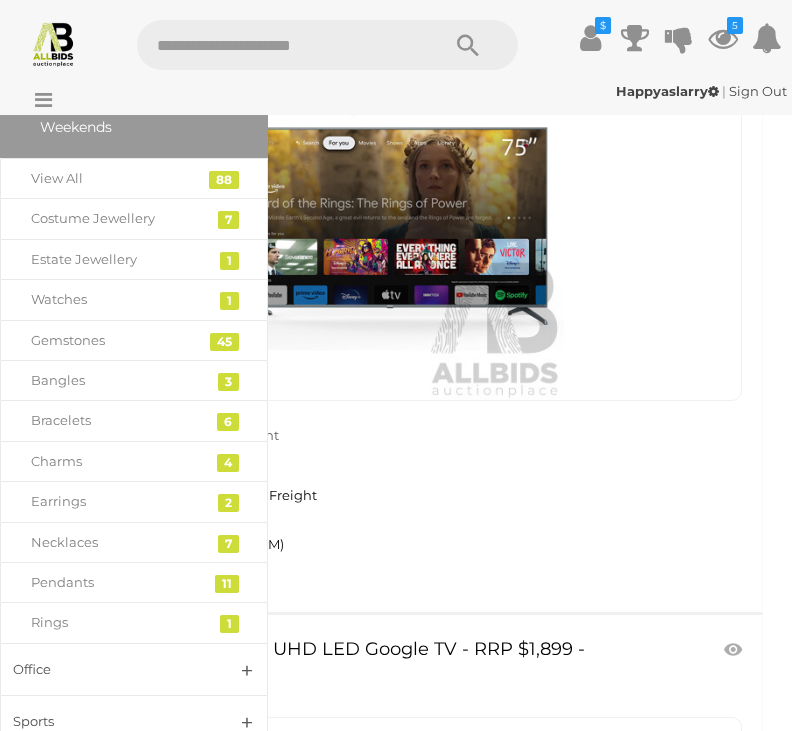 scroll, scrollTop: 316, scrollLeft: 0, axis: vertical 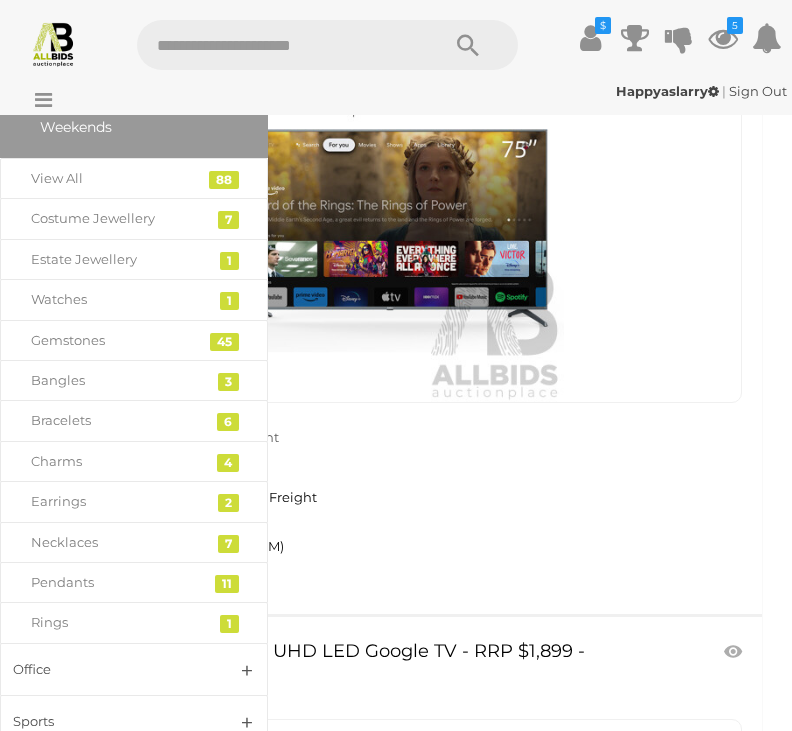 click on "Earrings" at bounding box center (119, 501) 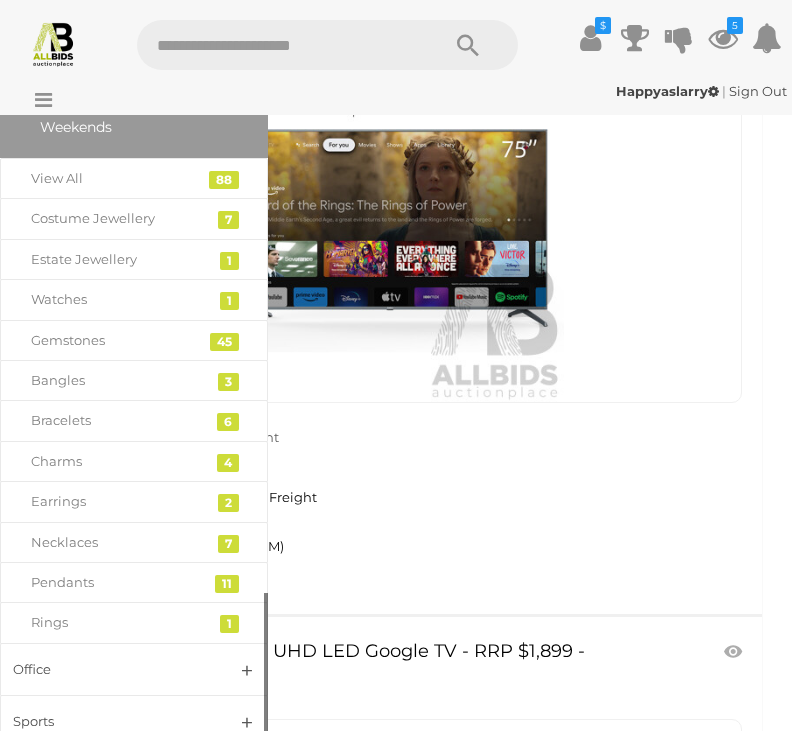 scroll, scrollTop: 380, scrollLeft: 0, axis: vertical 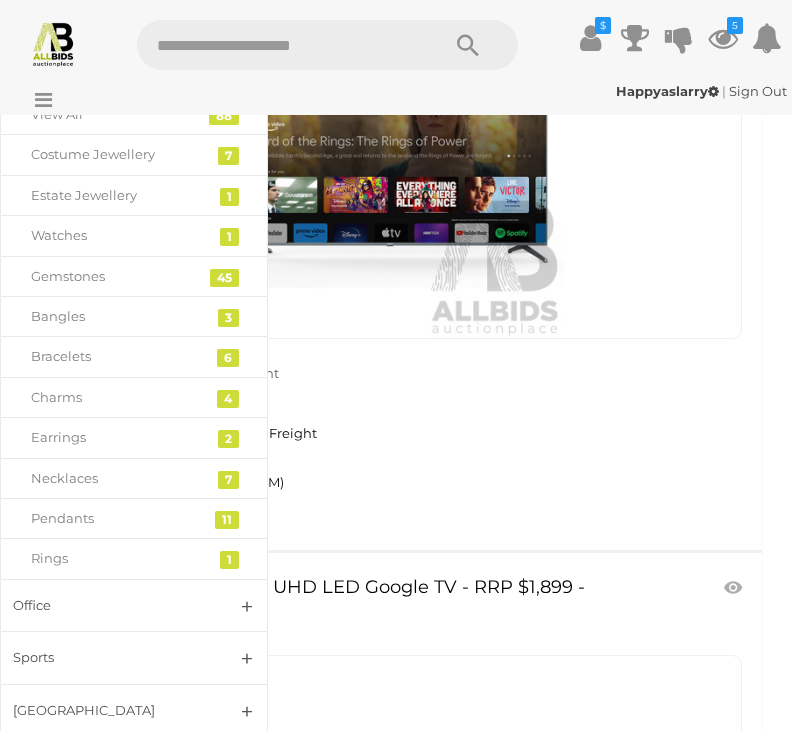 click on "Sports" at bounding box center (134, 657) 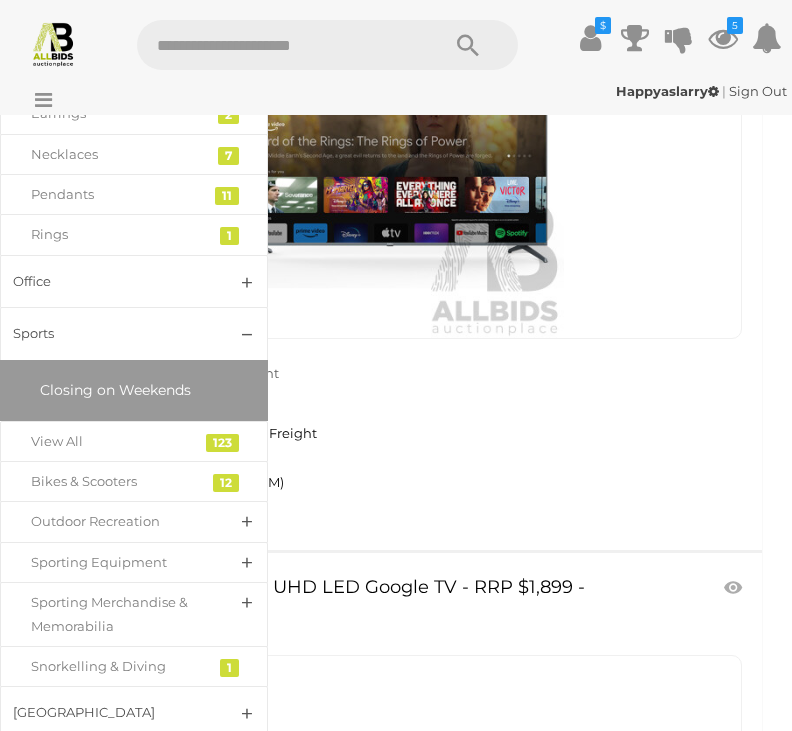 click on "Bikes & Scooters" at bounding box center (119, 481) 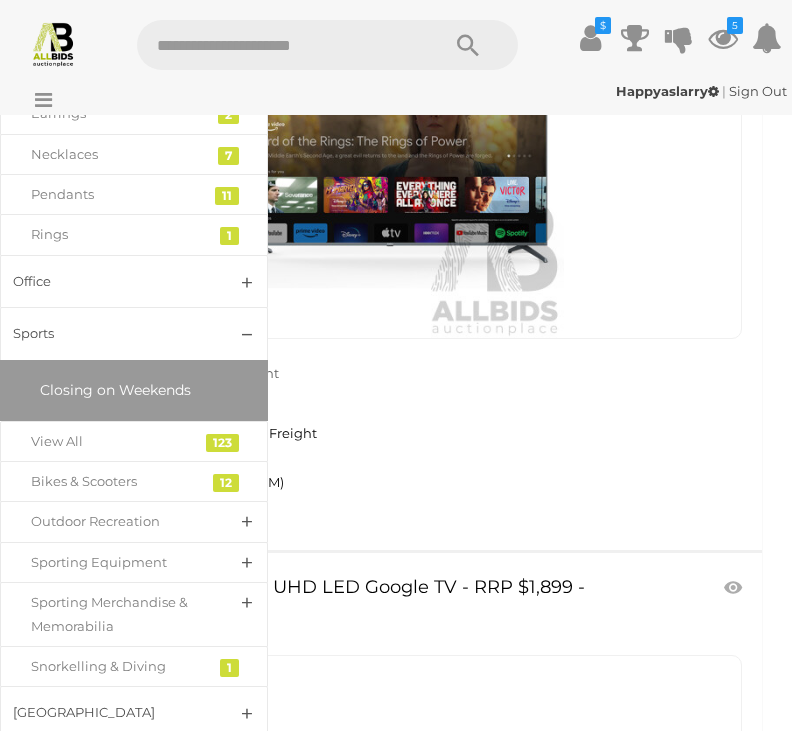 scroll, scrollTop: 380, scrollLeft: 0, axis: vertical 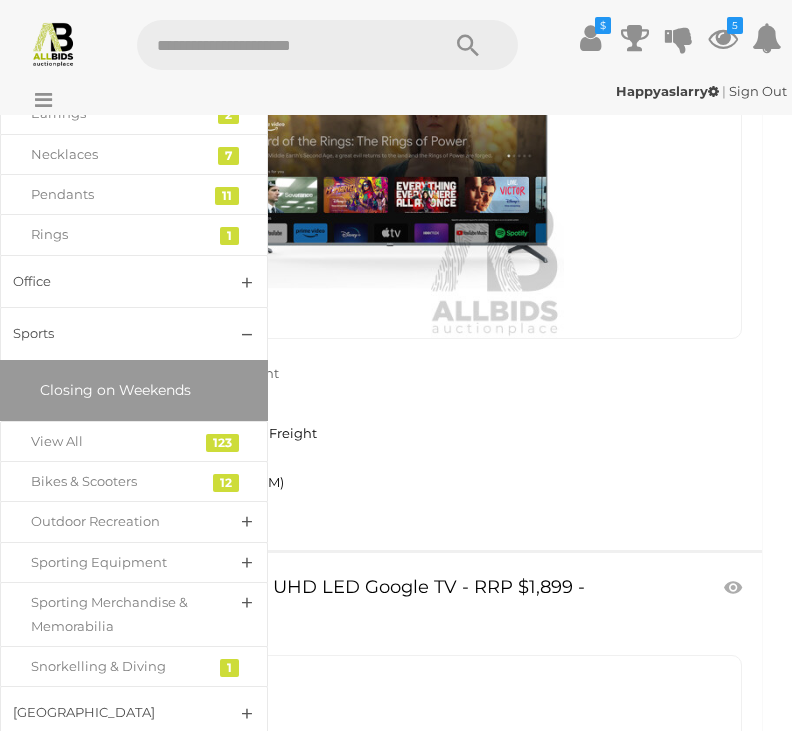 click on "Outdoor Recreation" at bounding box center (119, 521) 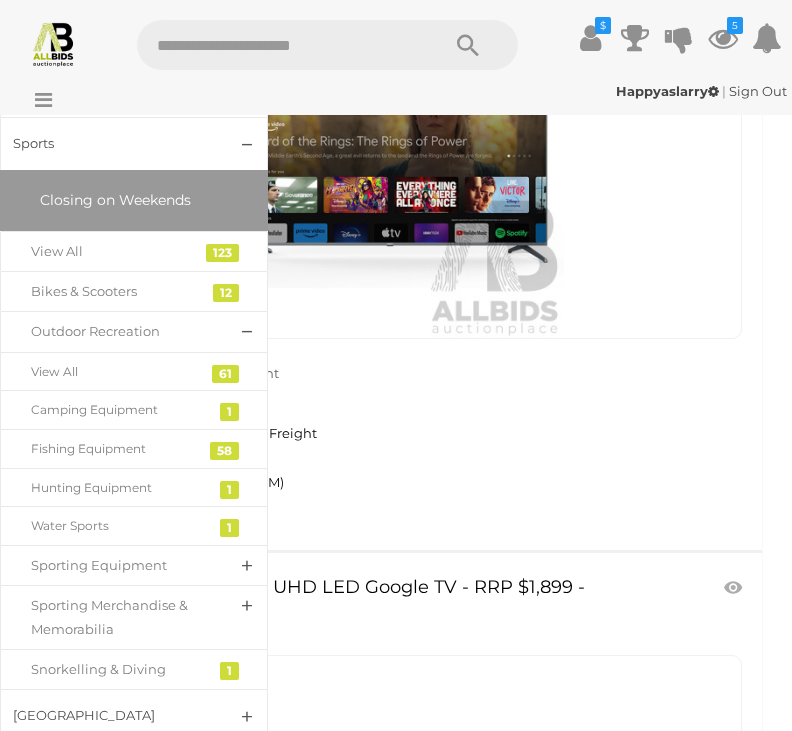 click on "Water Sports" at bounding box center (119, 526) 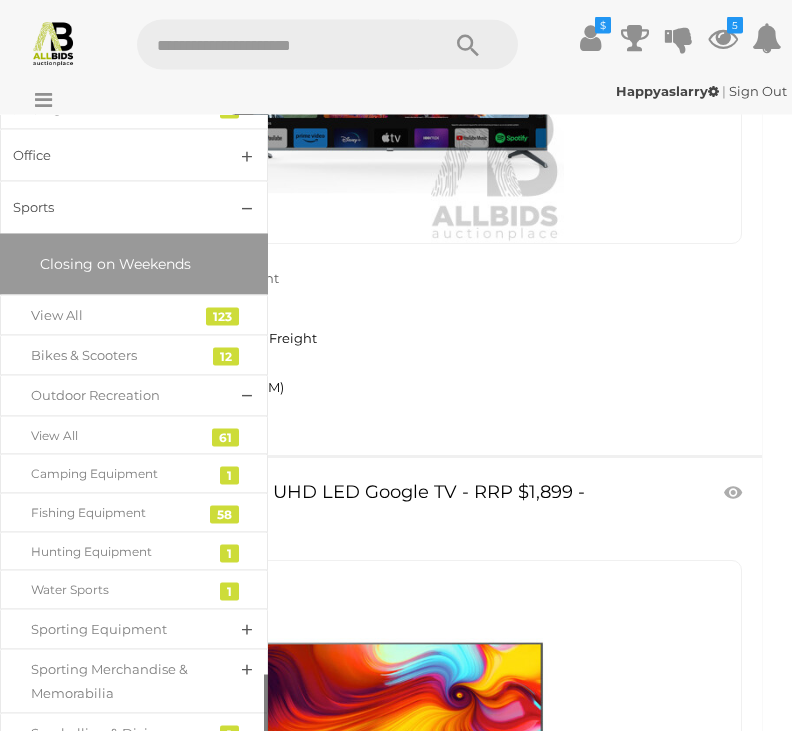 scroll, scrollTop: 475, scrollLeft: 0, axis: vertical 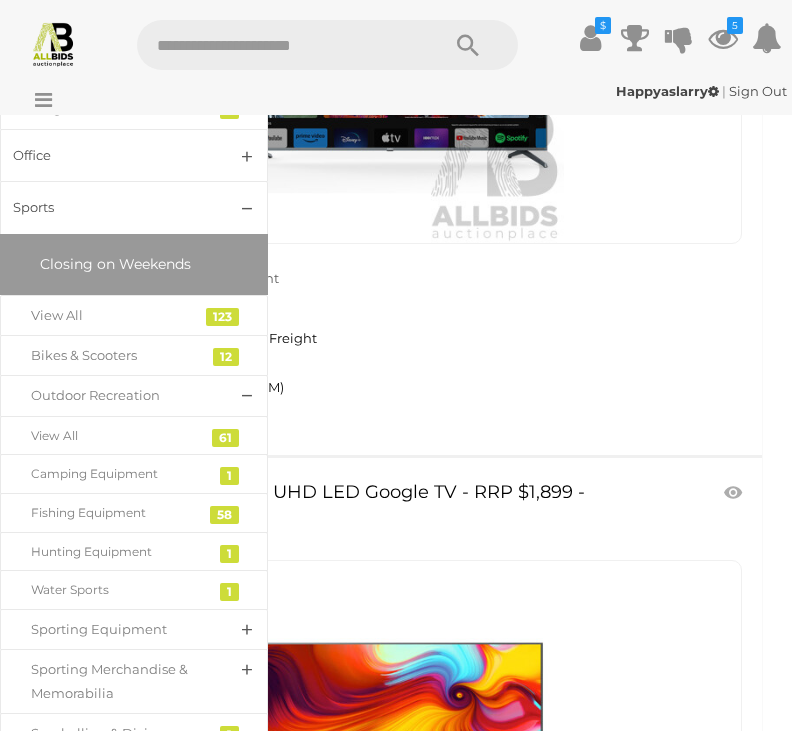 click on "Sporting Equipment" at bounding box center (119, 629) 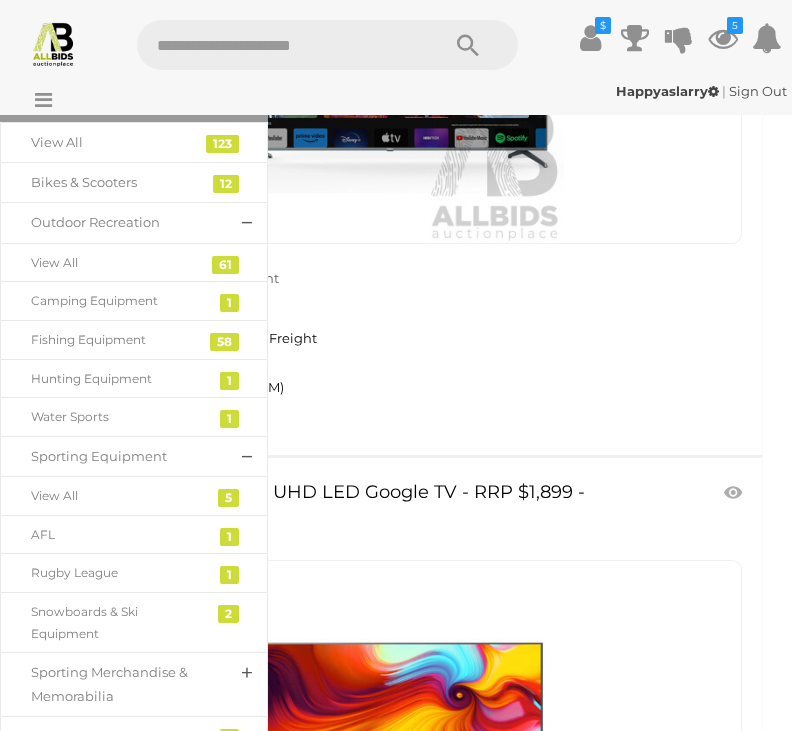 click on "Rugby League" at bounding box center [119, 573] 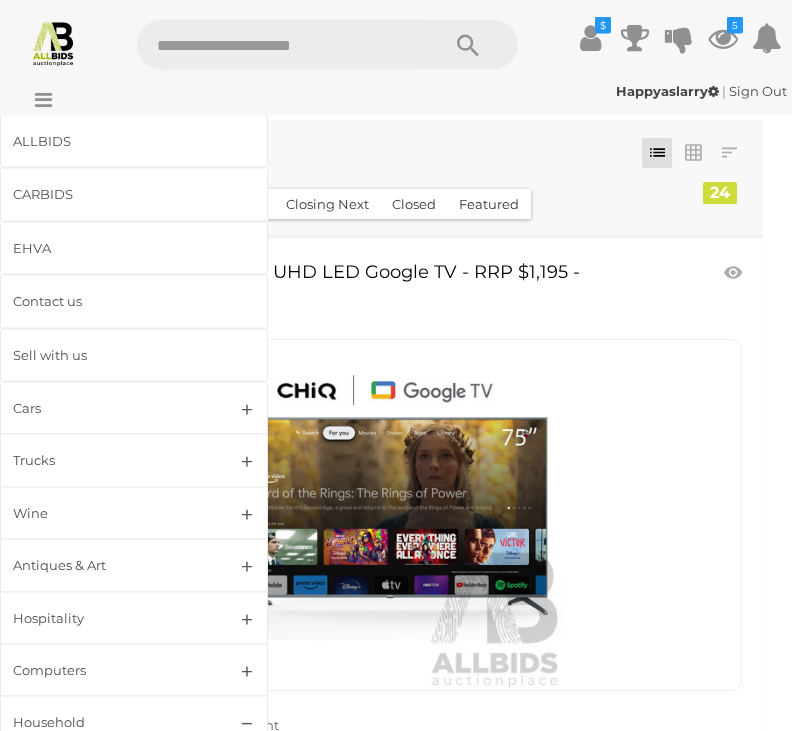 scroll, scrollTop: 0, scrollLeft: 0, axis: both 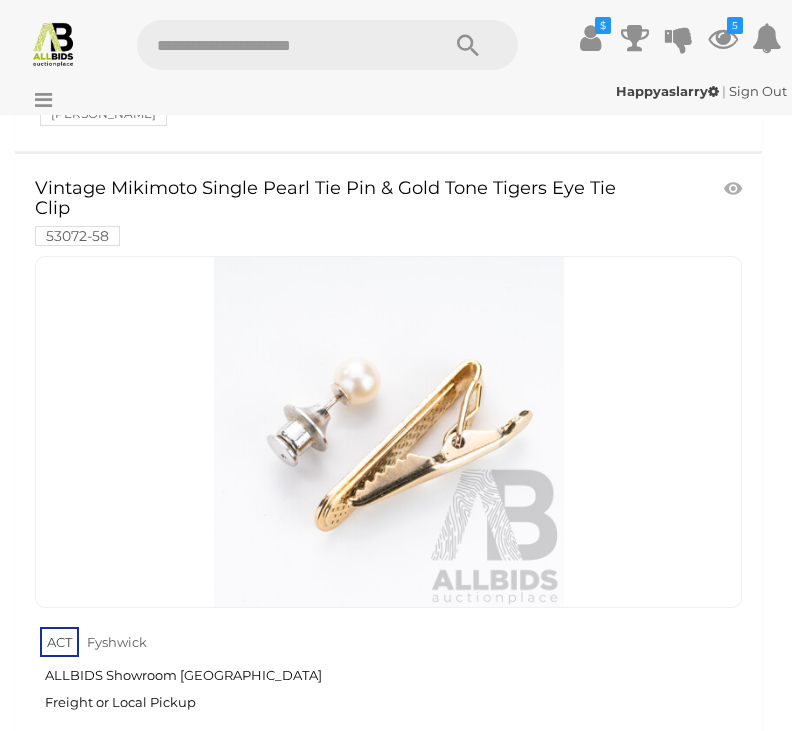 click at bounding box center (389, 432) 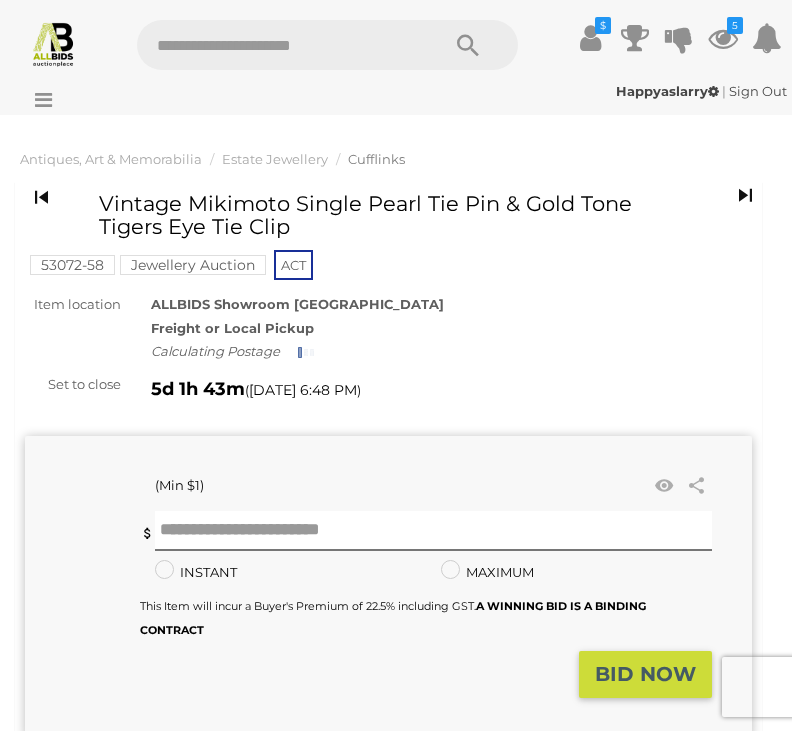 scroll, scrollTop: 0, scrollLeft: 0, axis: both 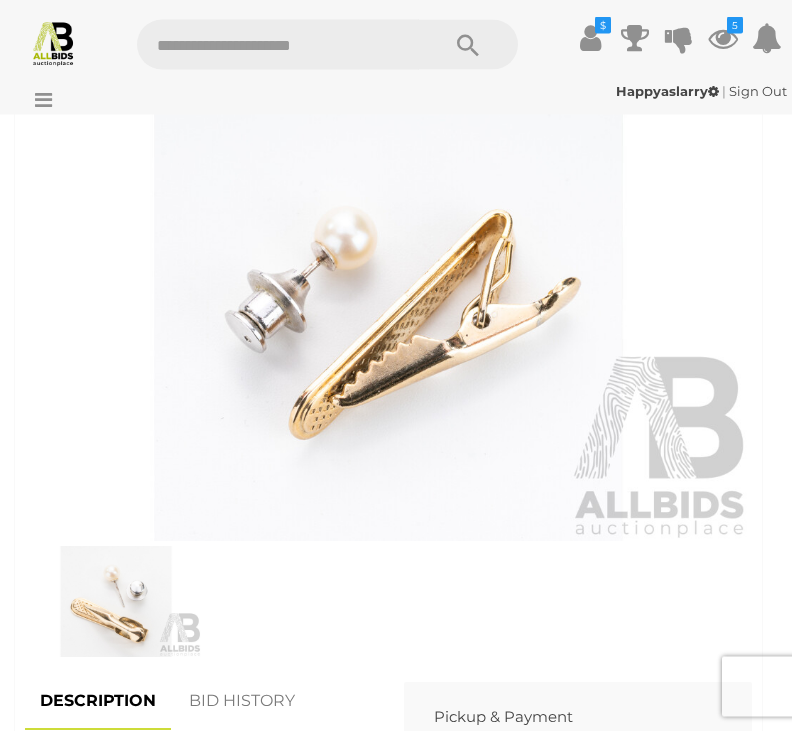 click at bounding box center [116, 602] 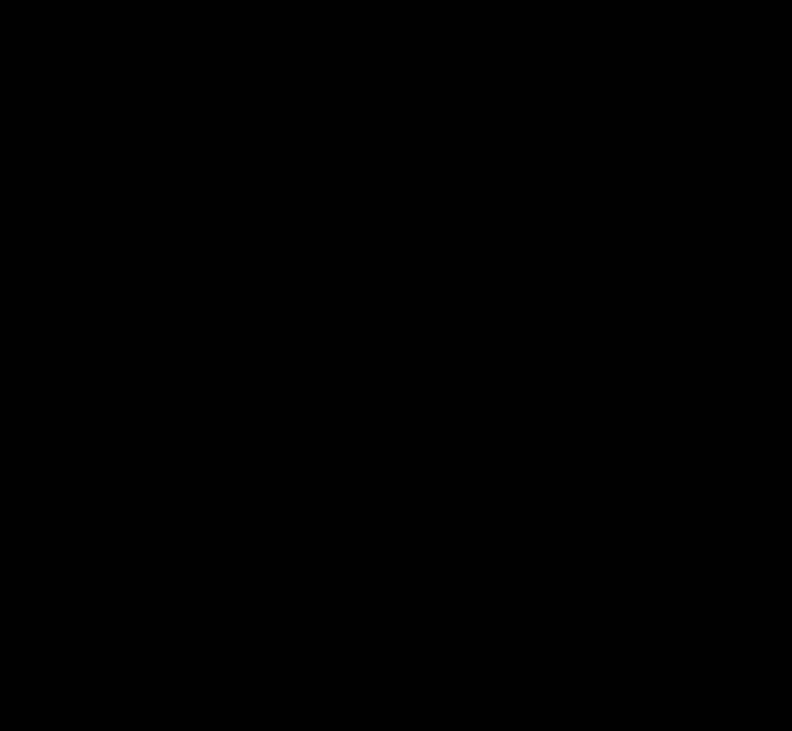 scroll, scrollTop: 824, scrollLeft: 0, axis: vertical 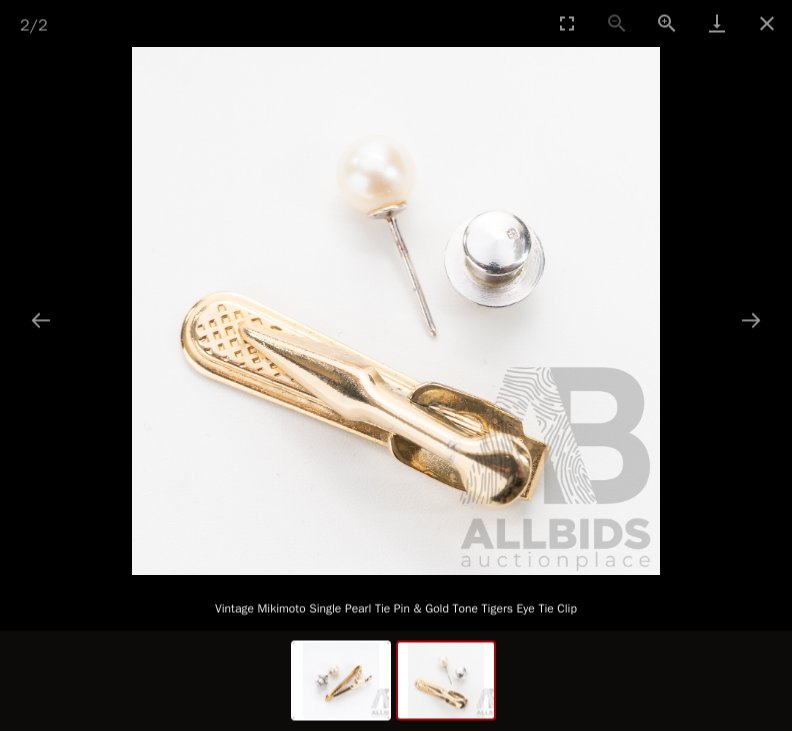 click at bounding box center (751, 320) 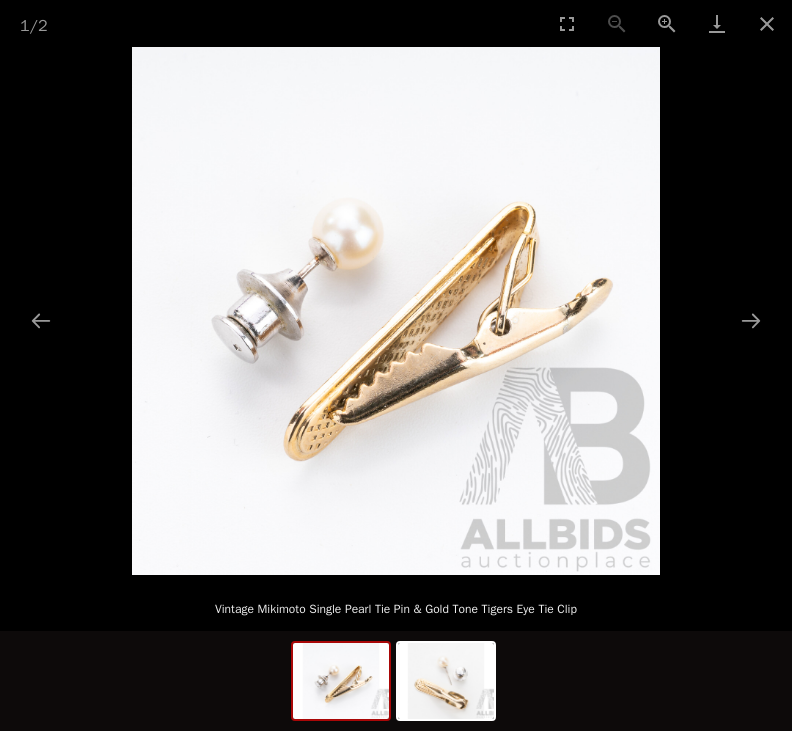 click at bounding box center [751, 320] 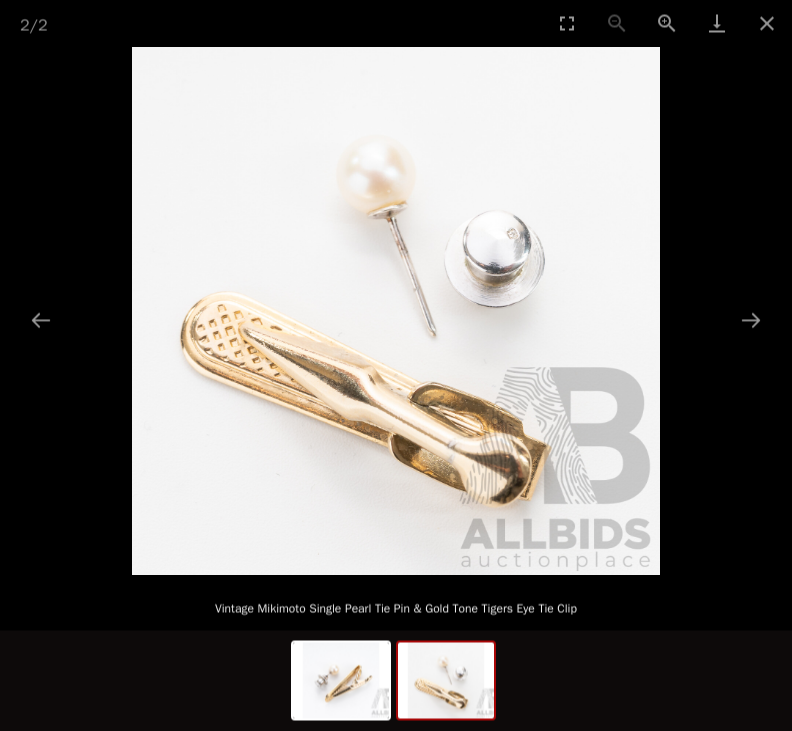 scroll, scrollTop: 631, scrollLeft: 0, axis: vertical 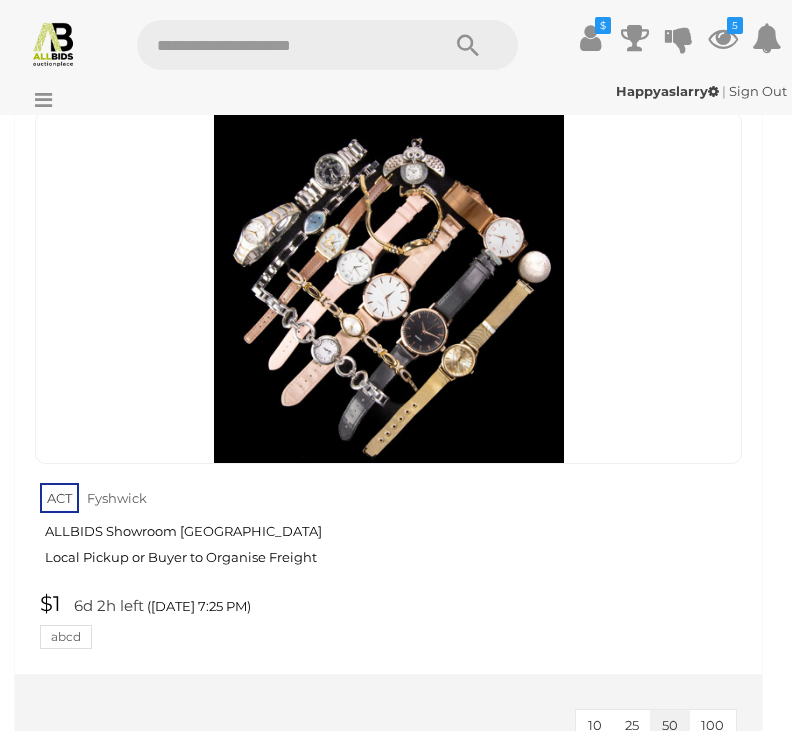 click at bounding box center [389, 288] 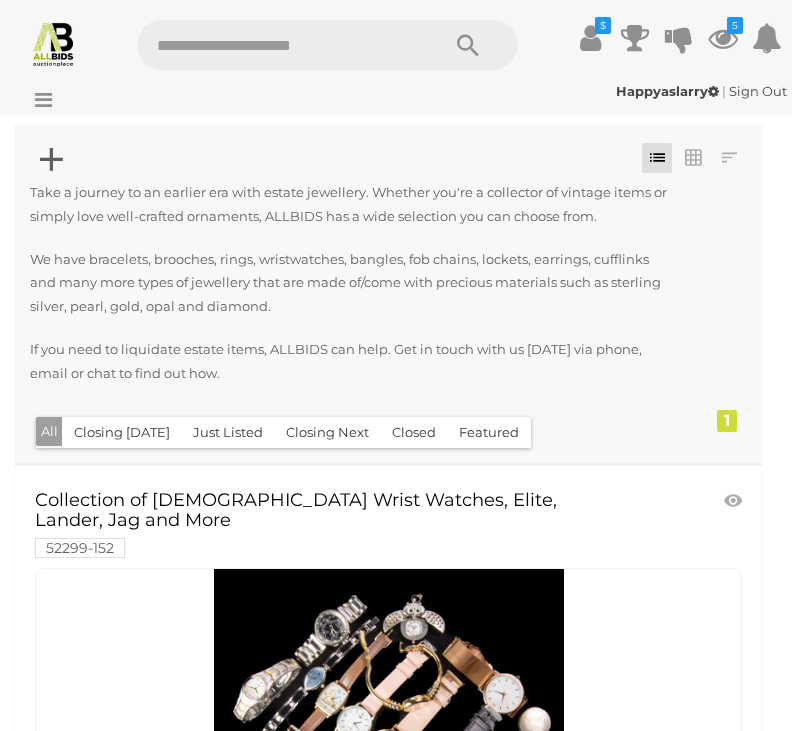 scroll, scrollTop: 0, scrollLeft: 0, axis: both 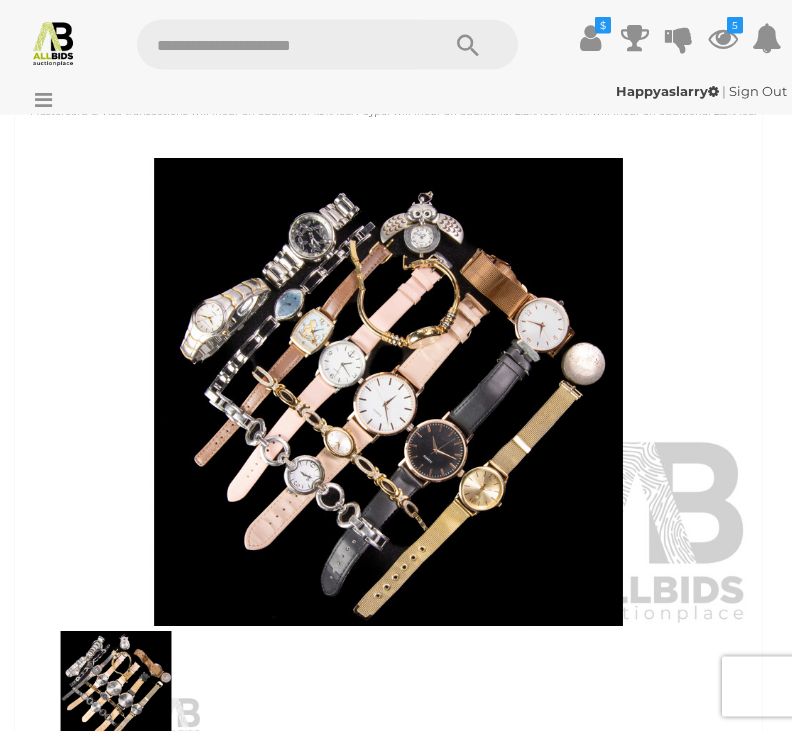 click at bounding box center (388, 393) 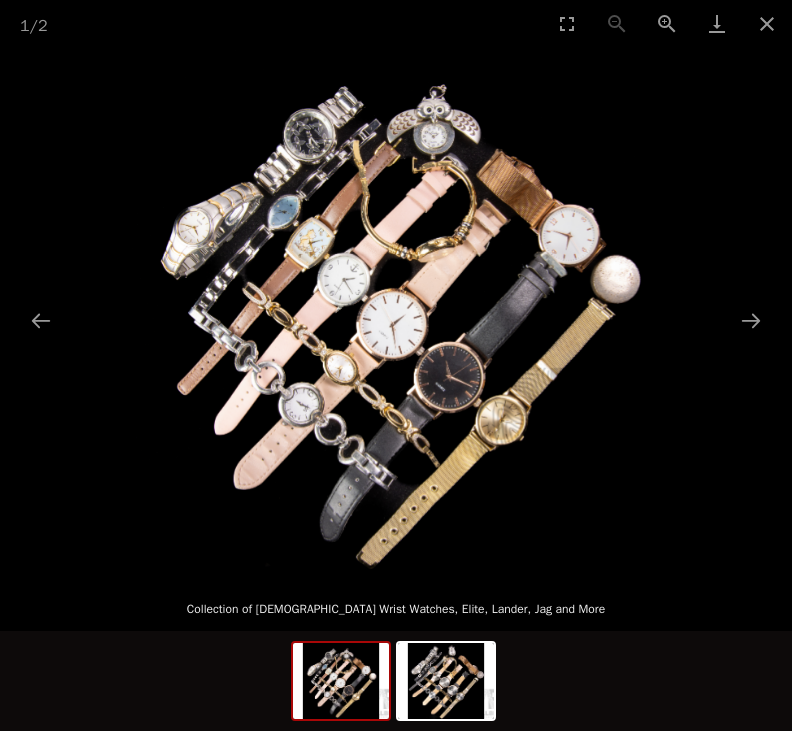 click at bounding box center (767, 23) 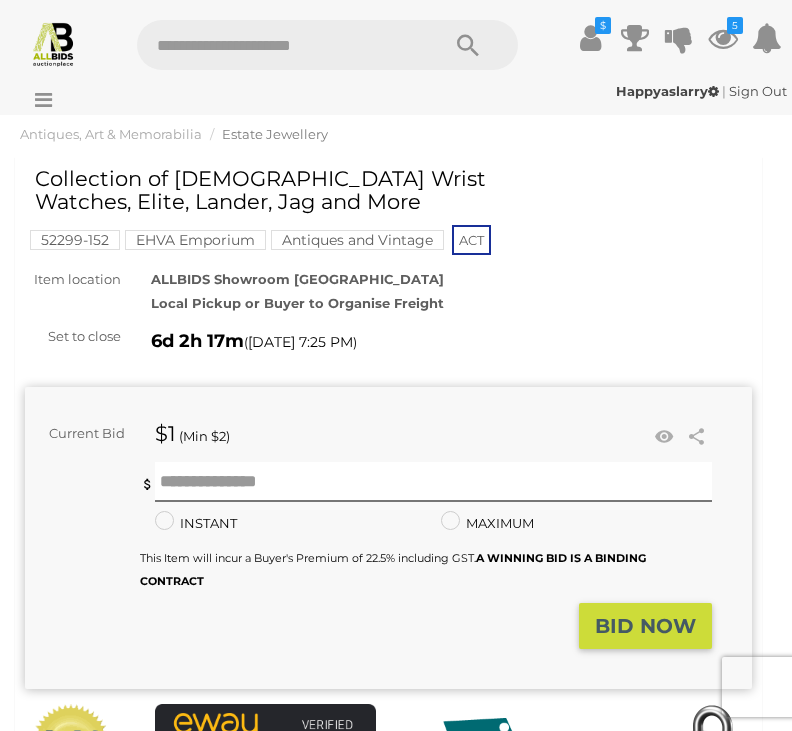 scroll, scrollTop: 0, scrollLeft: 0, axis: both 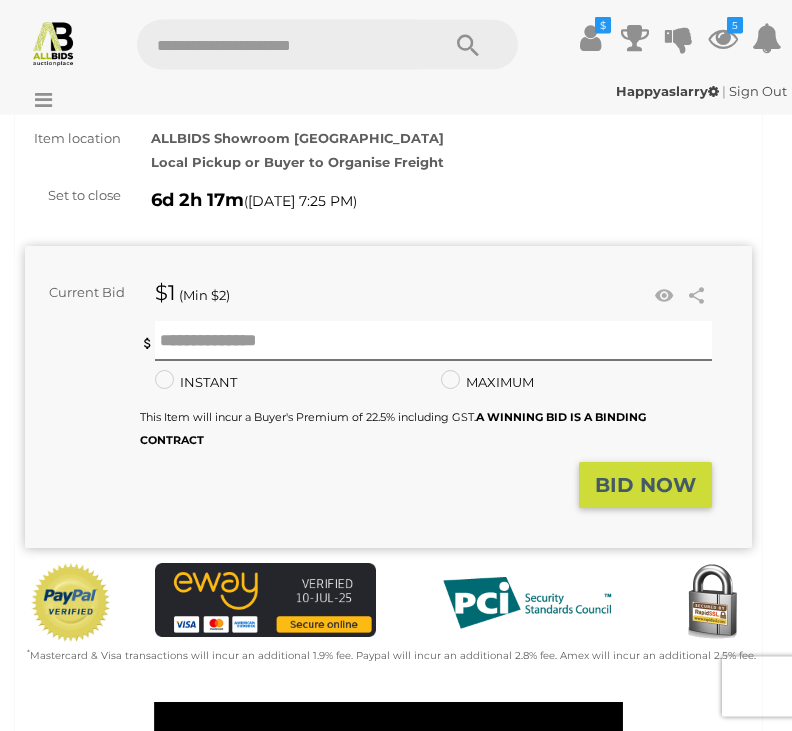 click at bounding box center (664, 297) 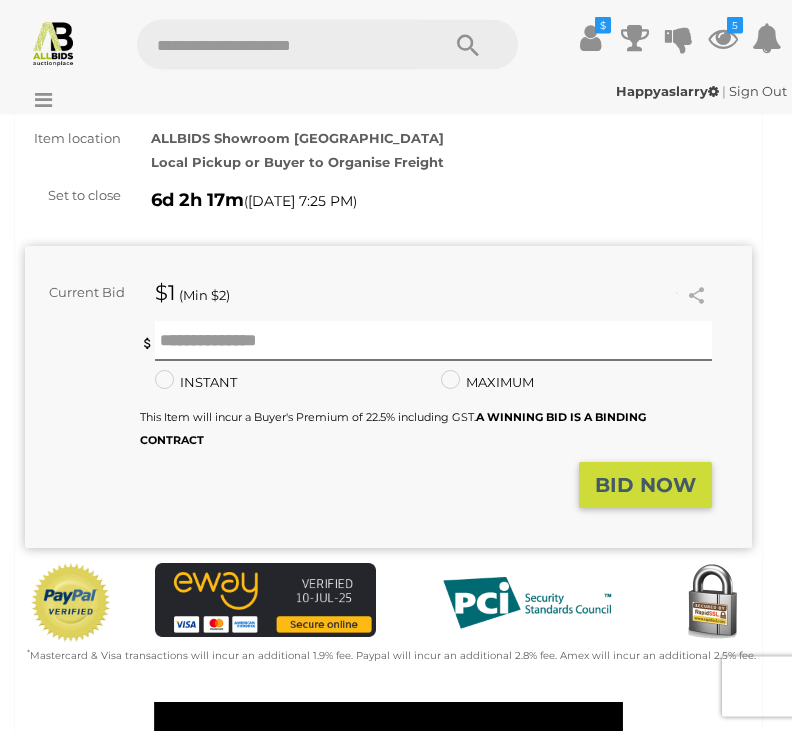scroll, scrollTop: 166, scrollLeft: 0, axis: vertical 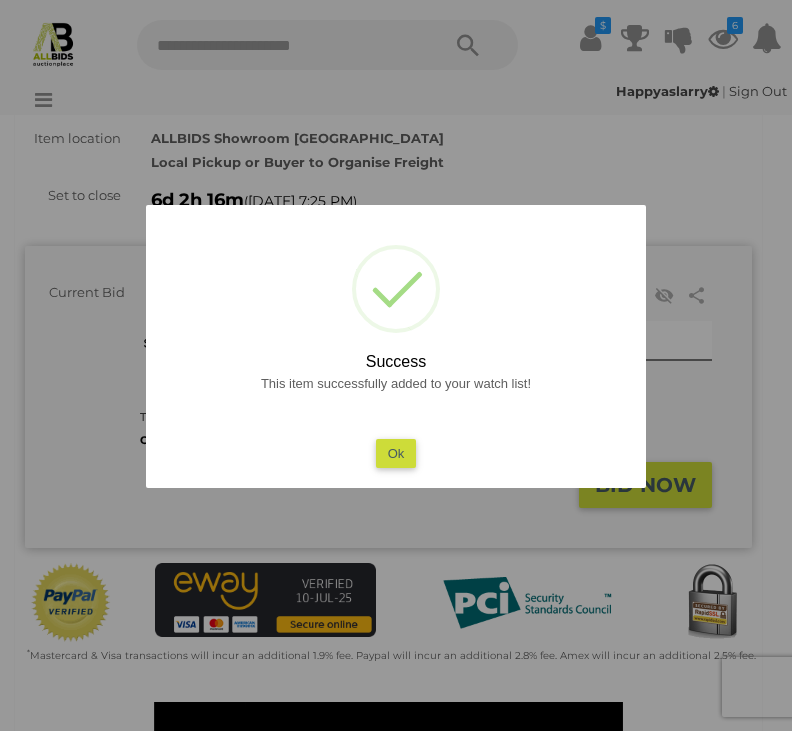 click on "Ok" at bounding box center (396, 453) 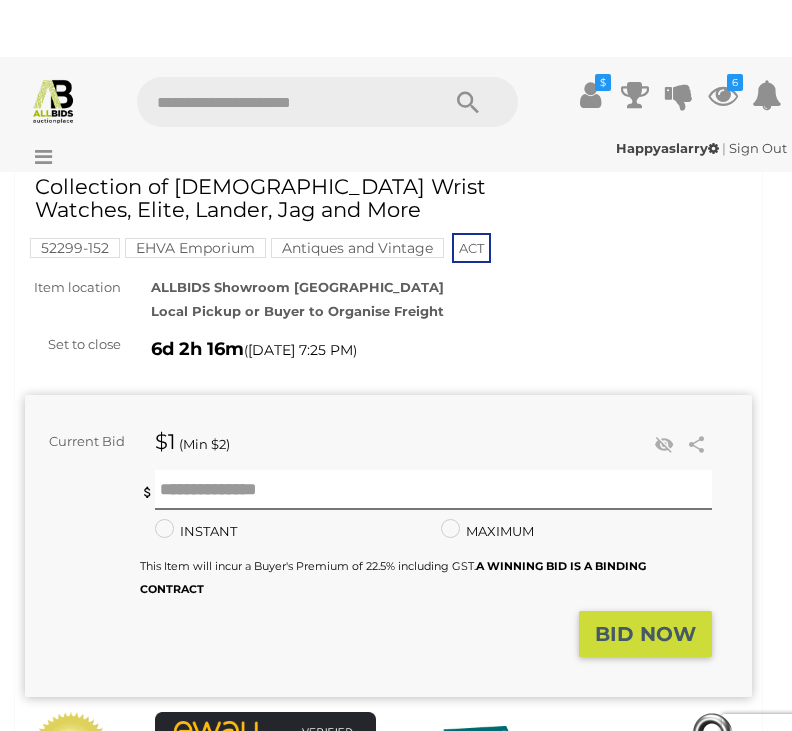 scroll, scrollTop: 0, scrollLeft: 0, axis: both 